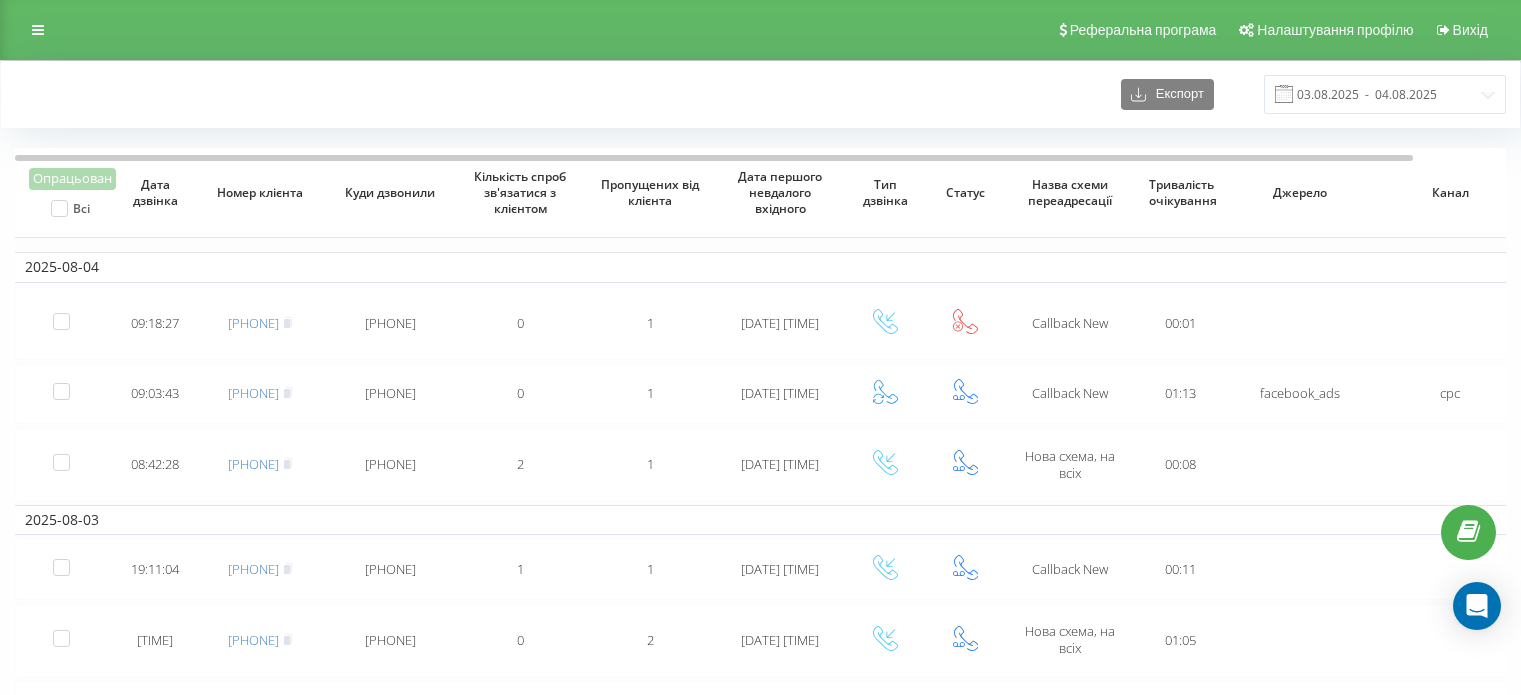 scroll, scrollTop: 113, scrollLeft: 0, axis: vertical 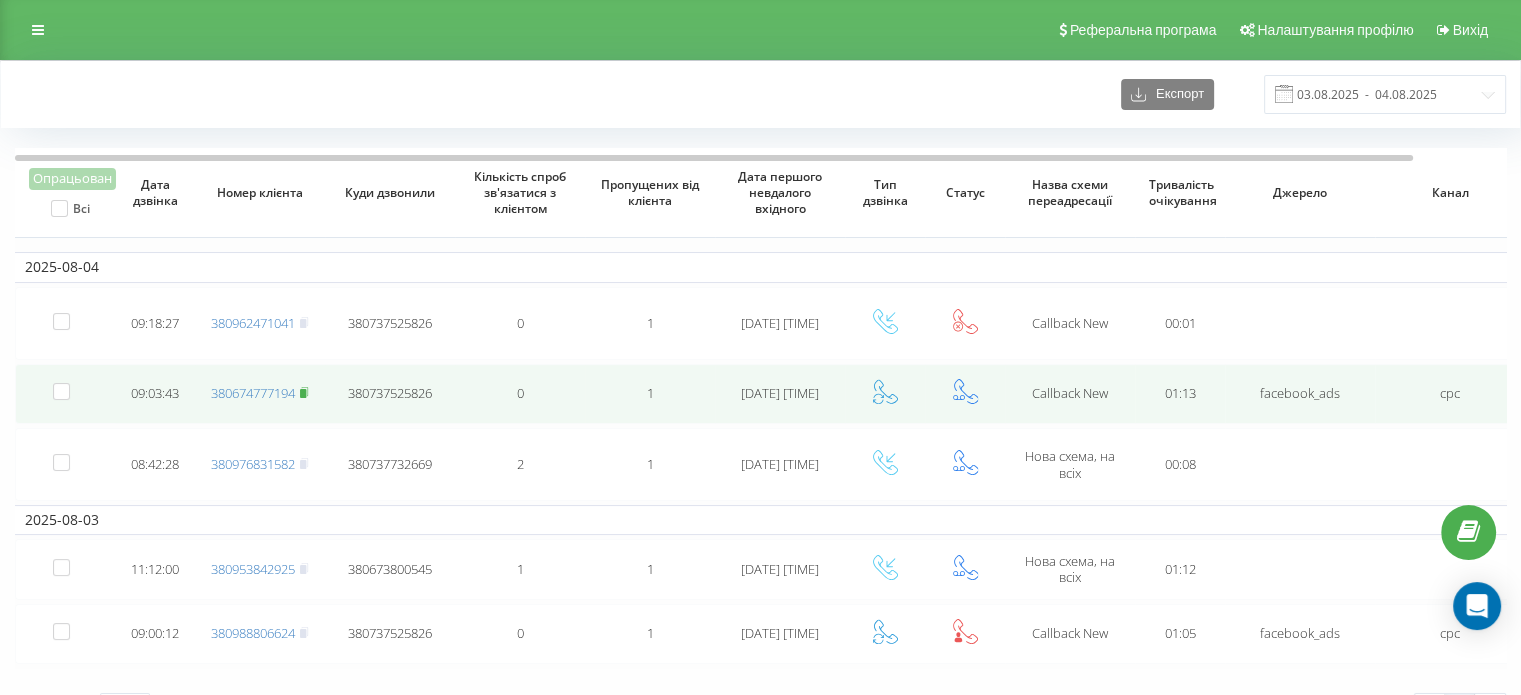 click 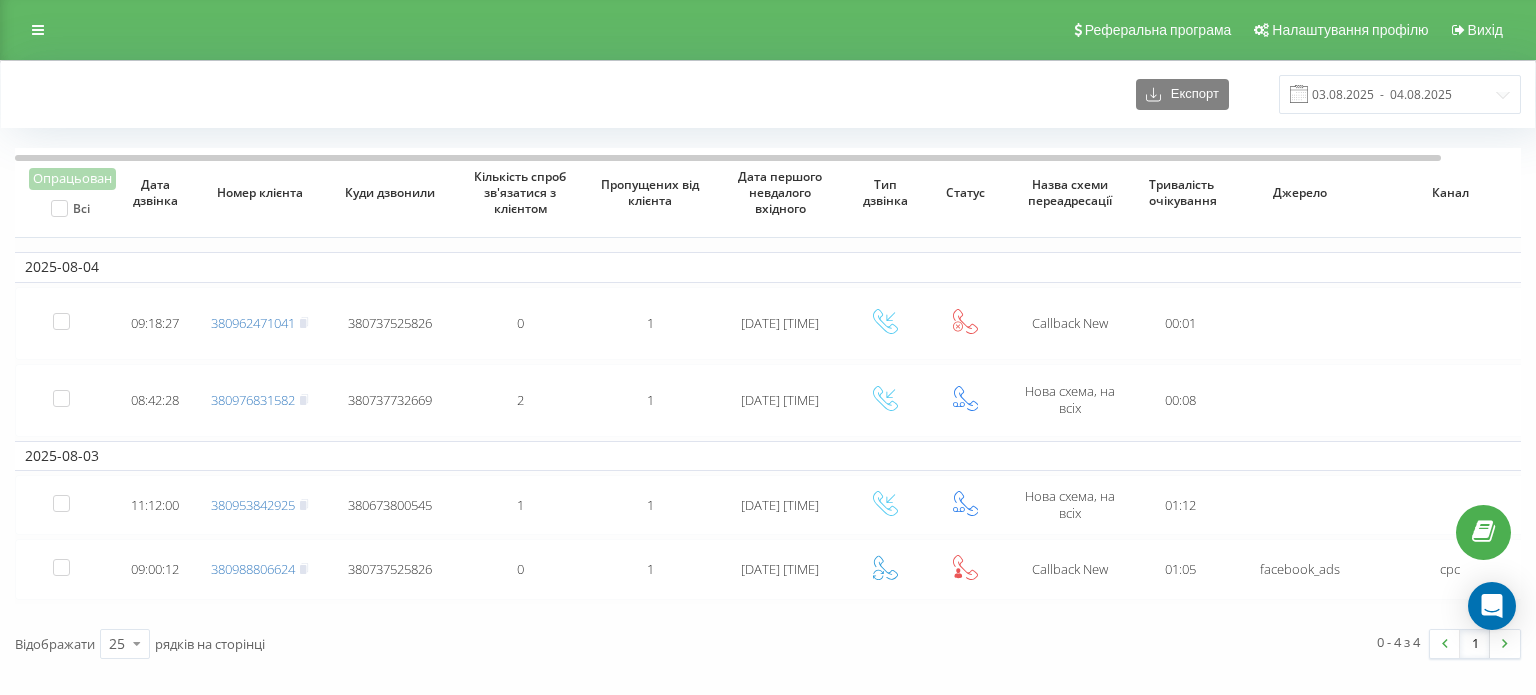 scroll, scrollTop: 0, scrollLeft: 0, axis: both 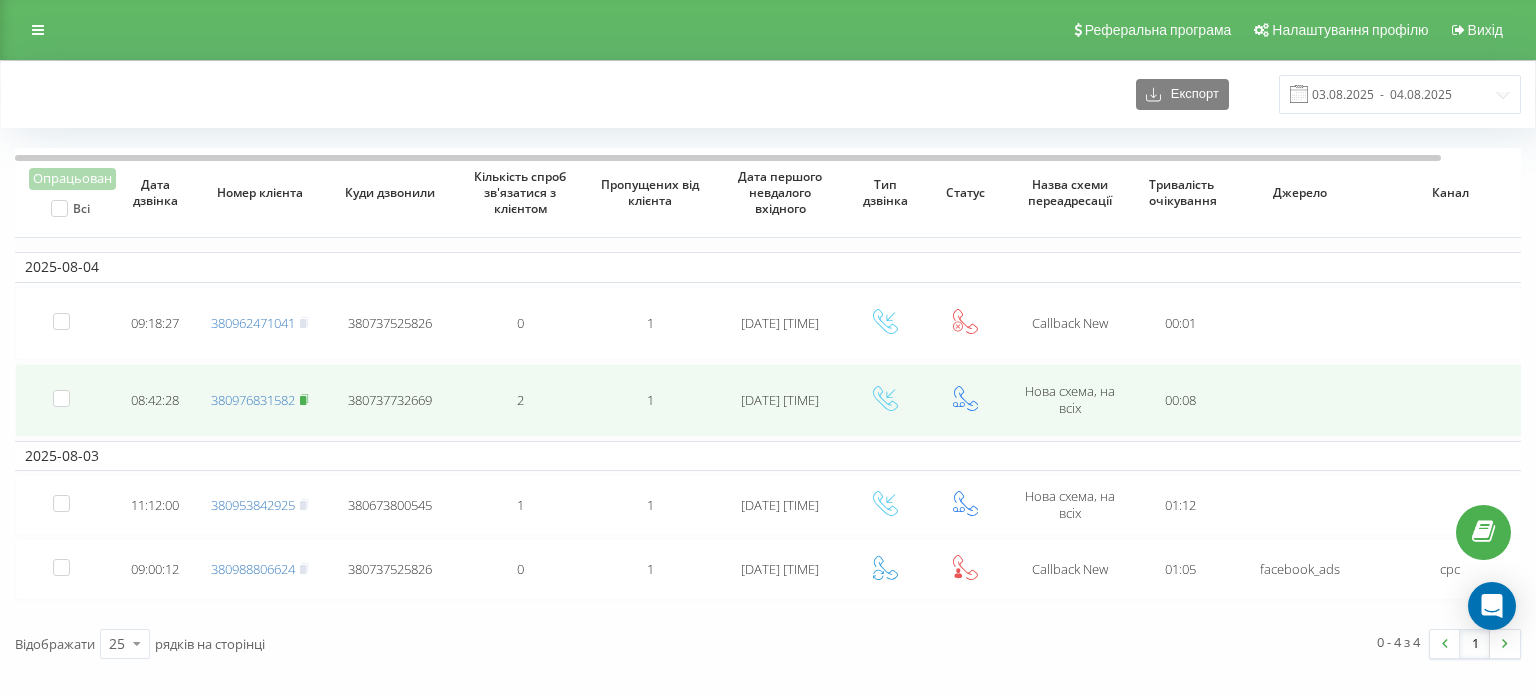 click 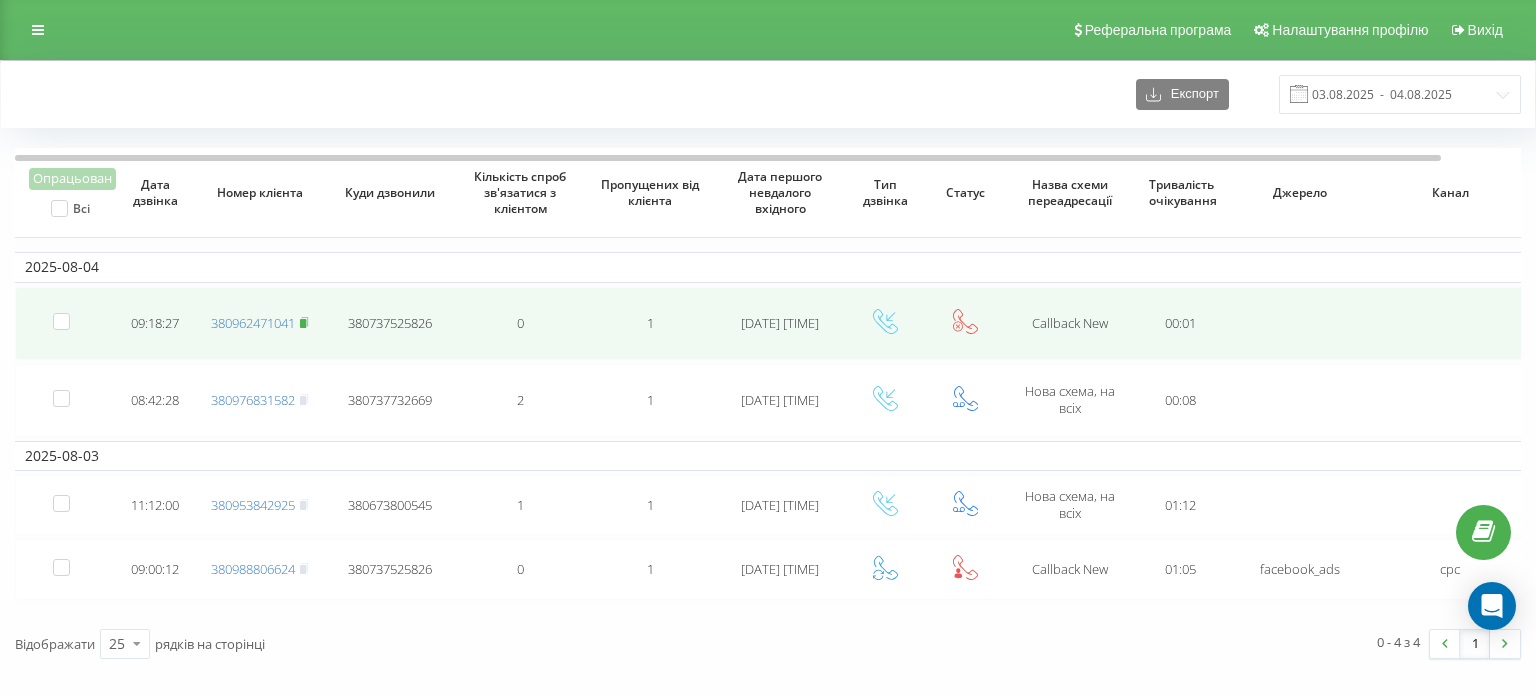 click 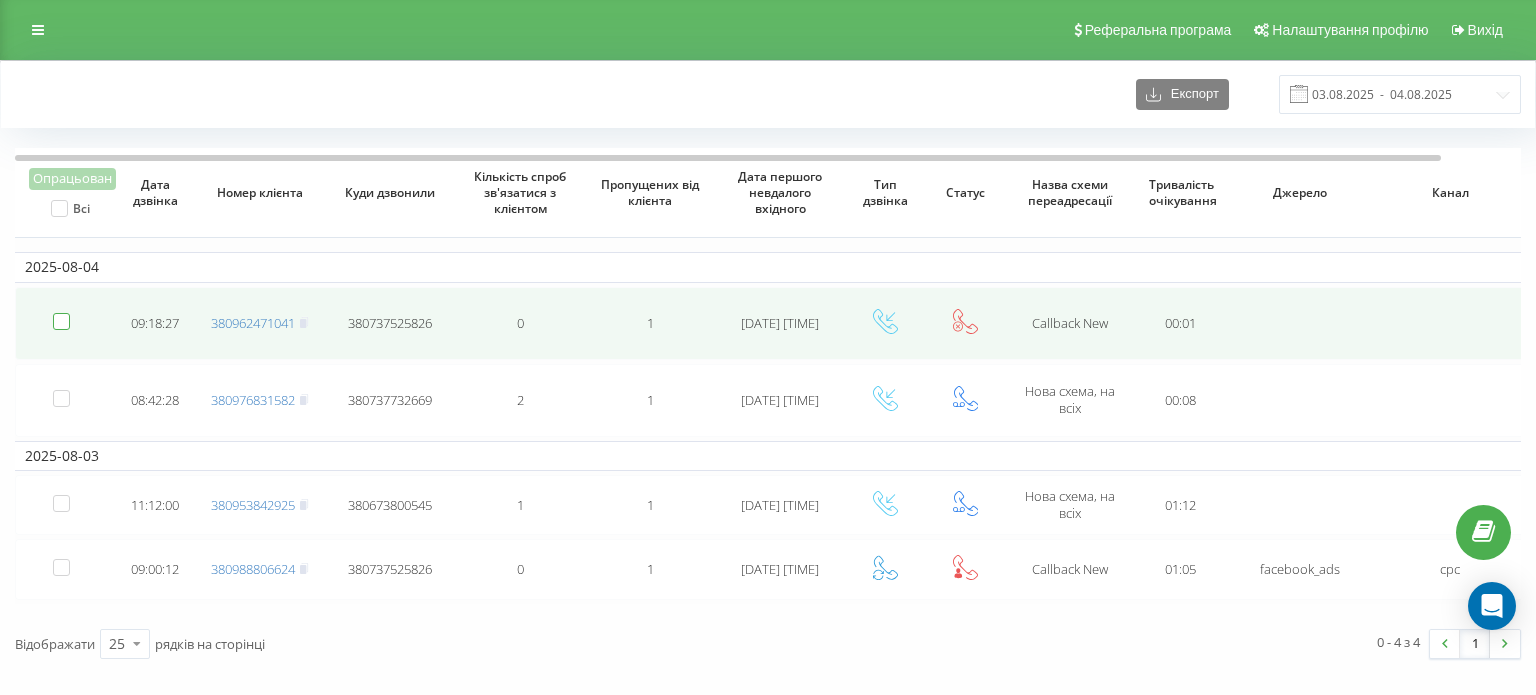 click at bounding box center [61, 313] 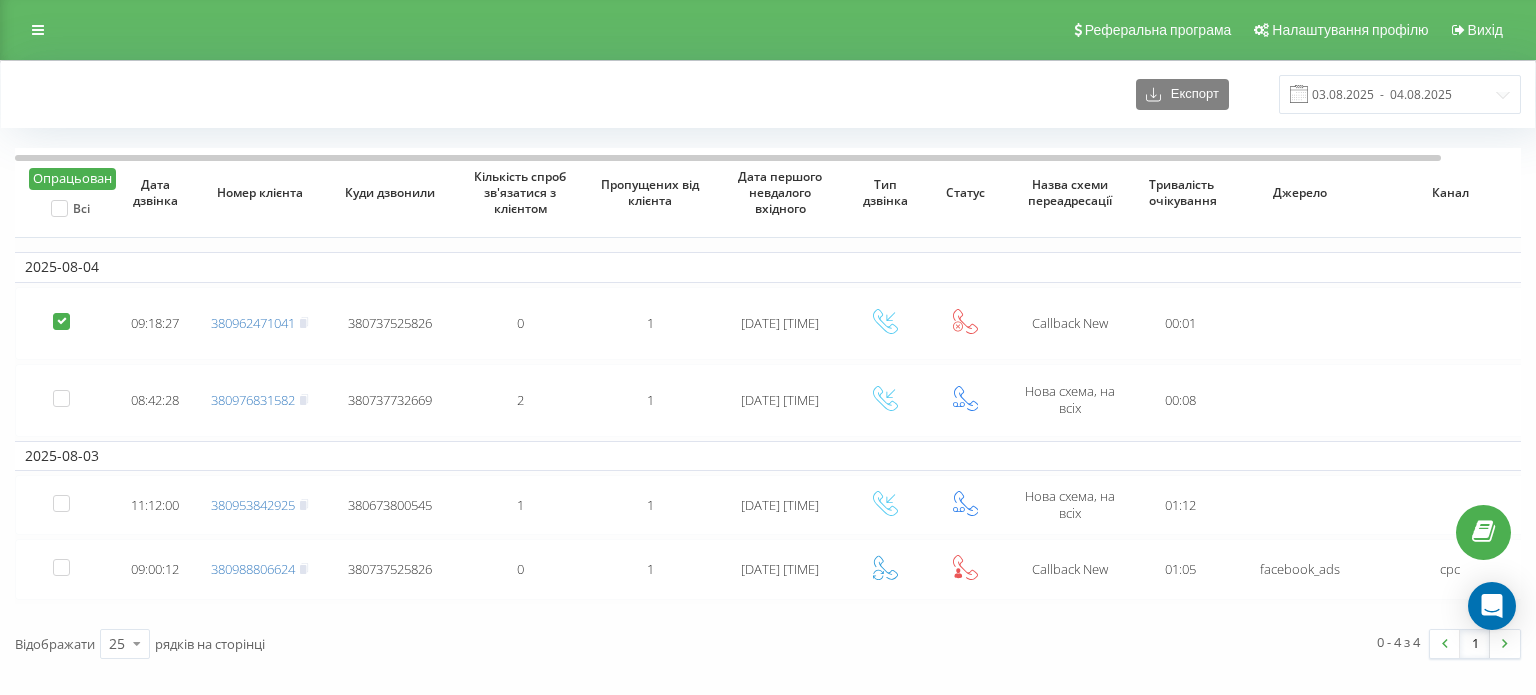 click on "Опрацьован" at bounding box center [72, 179] 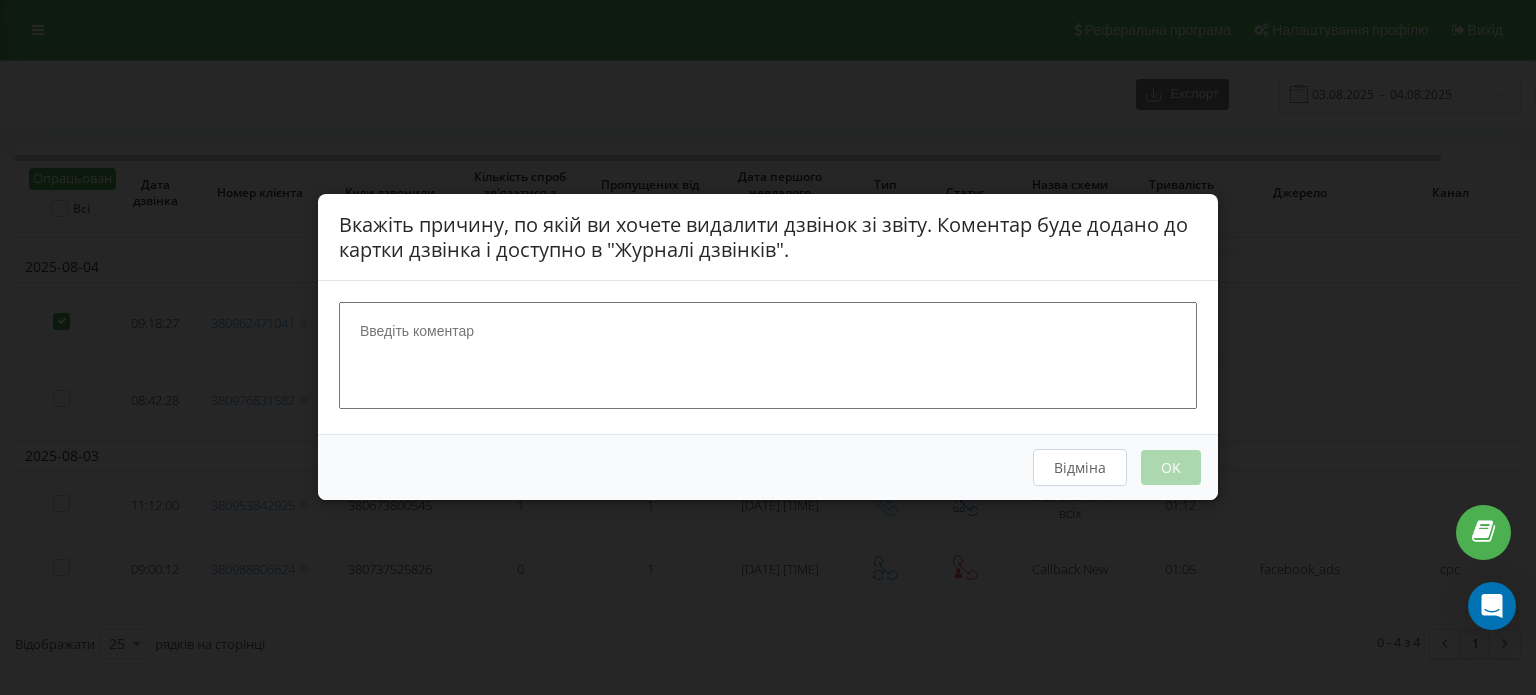 click at bounding box center (768, 356) 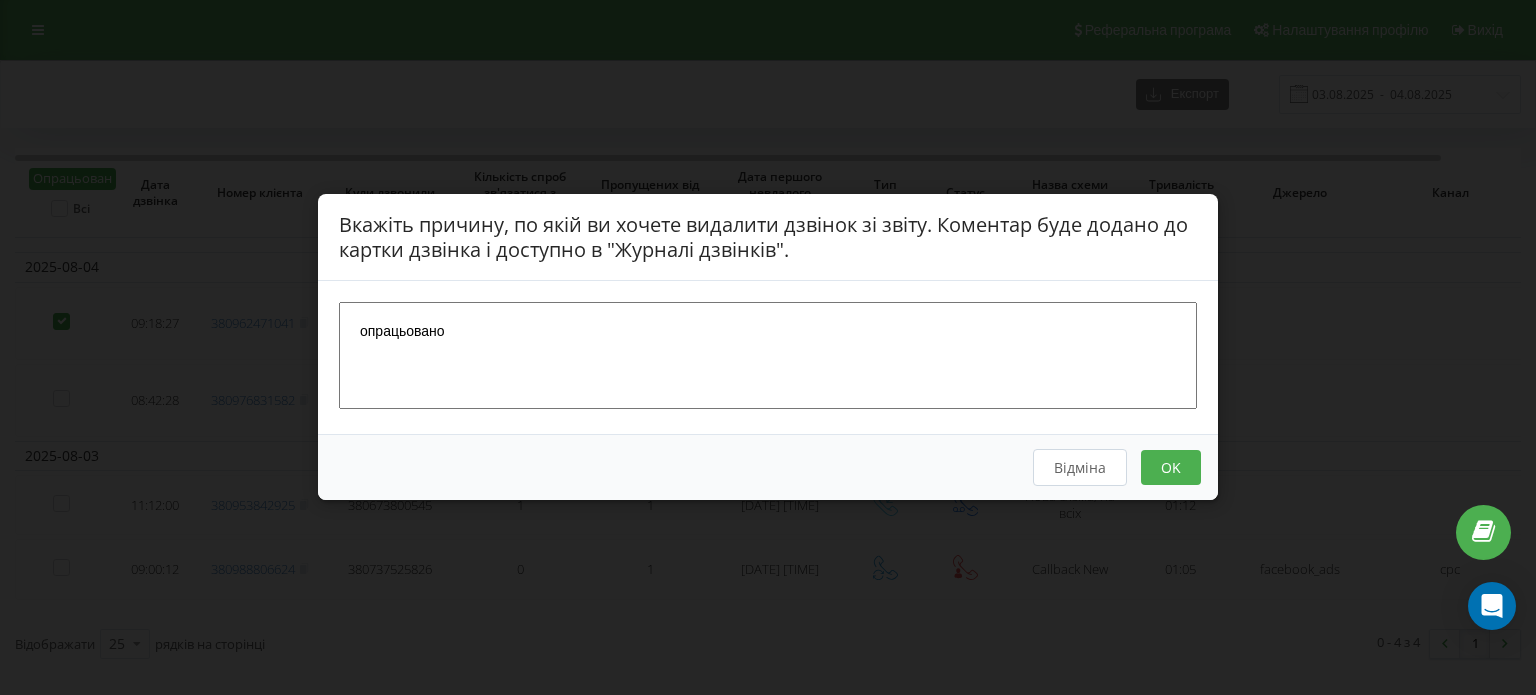 type on "опрацьовано" 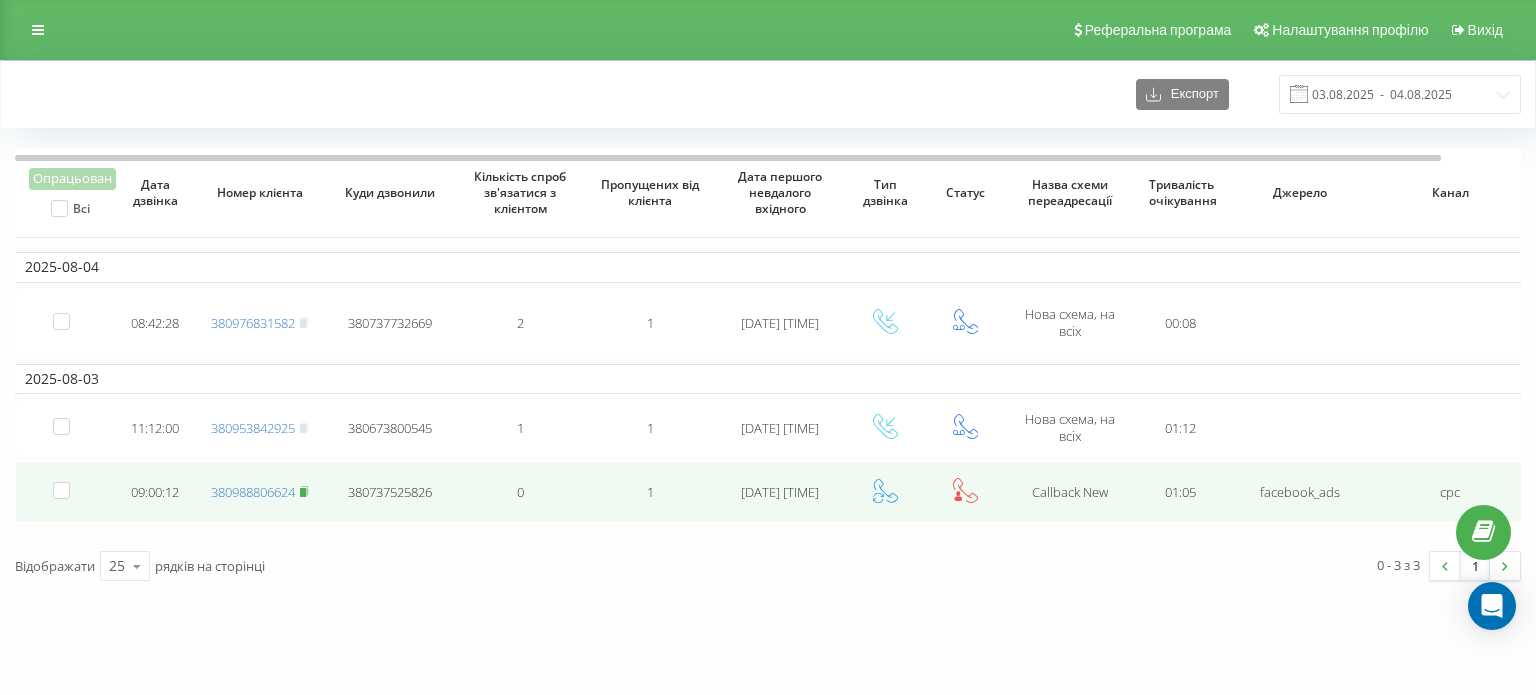 click 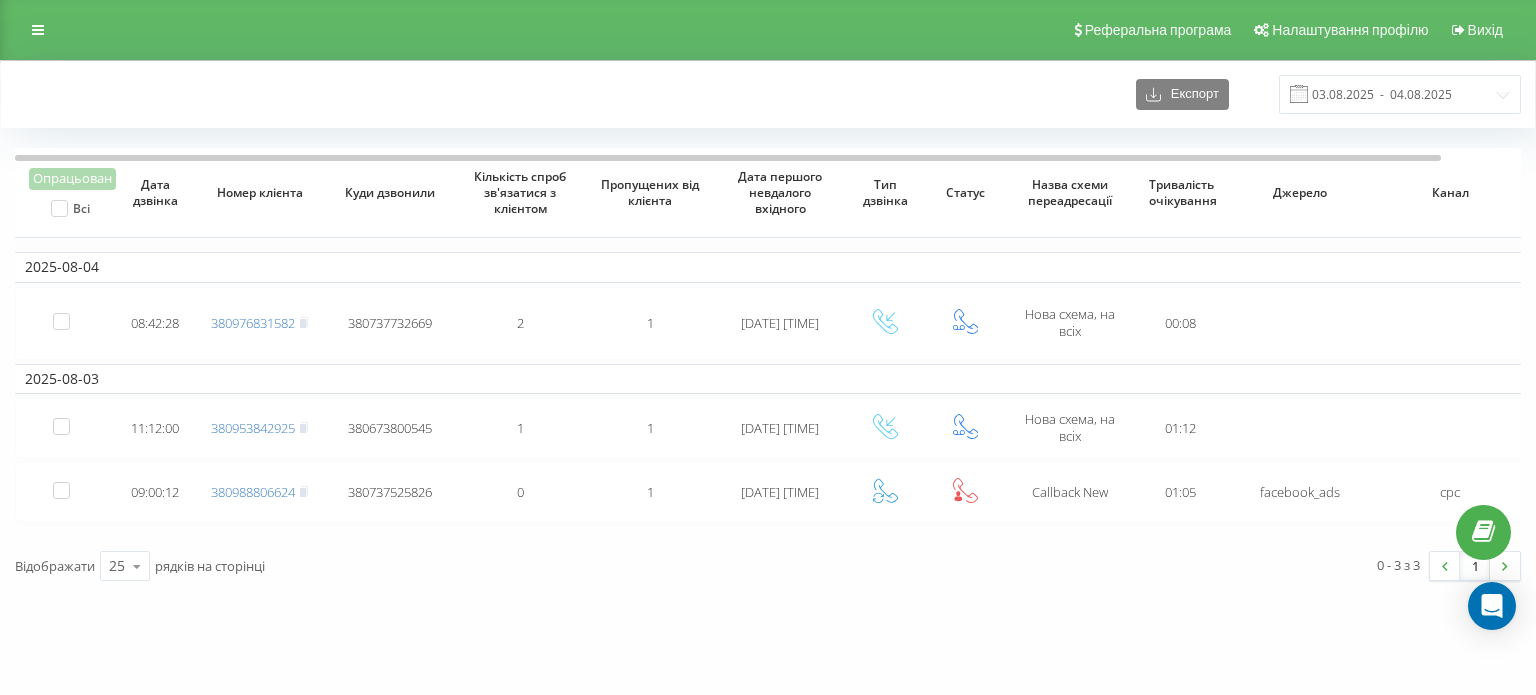 scroll, scrollTop: 0, scrollLeft: 0, axis: both 